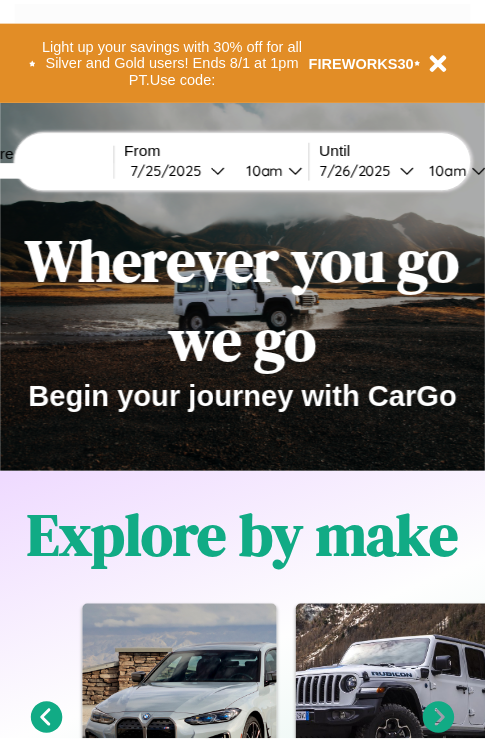 scroll, scrollTop: 0, scrollLeft: 0, axis: both 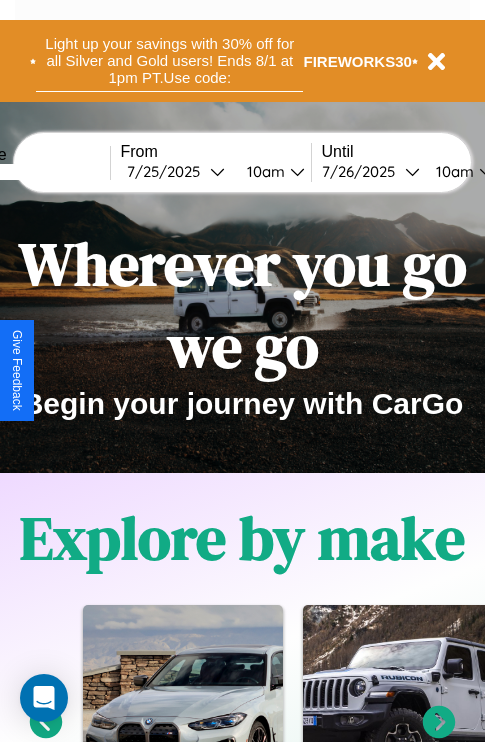 click on "Light up your savings with 30% off for all Silver and Gold users! Ends 8/1 at 1pm PT.  Use code:" at bounding box center [169, 61] 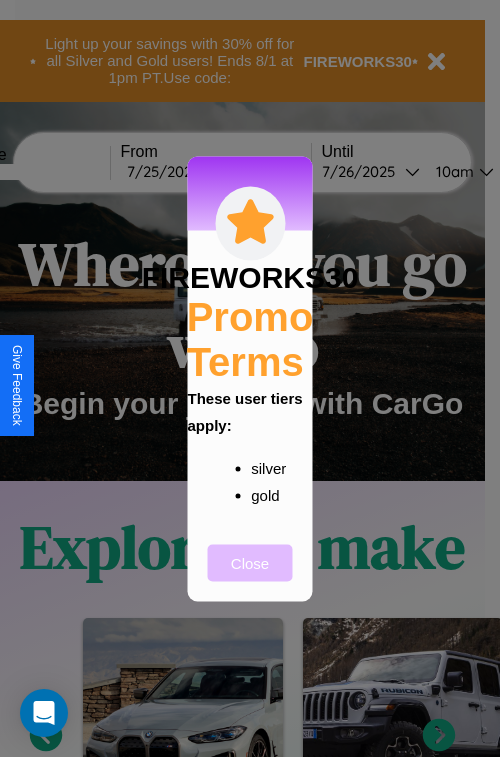click on "Close" at bounding box center (250, 562) 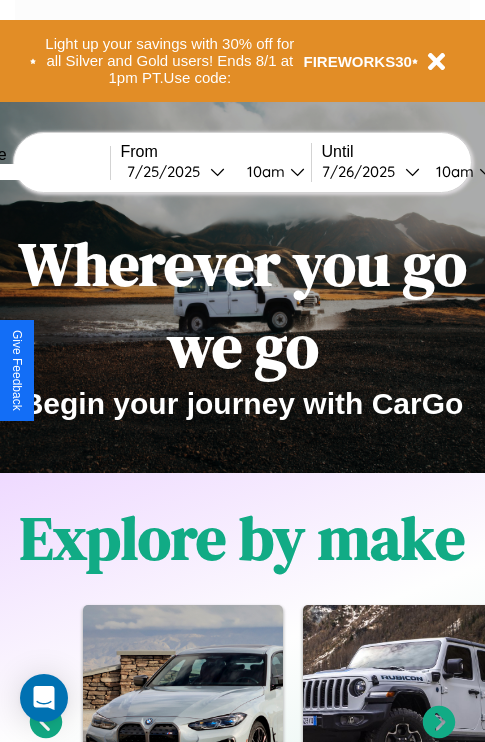 click at bounding box center (35, 172) 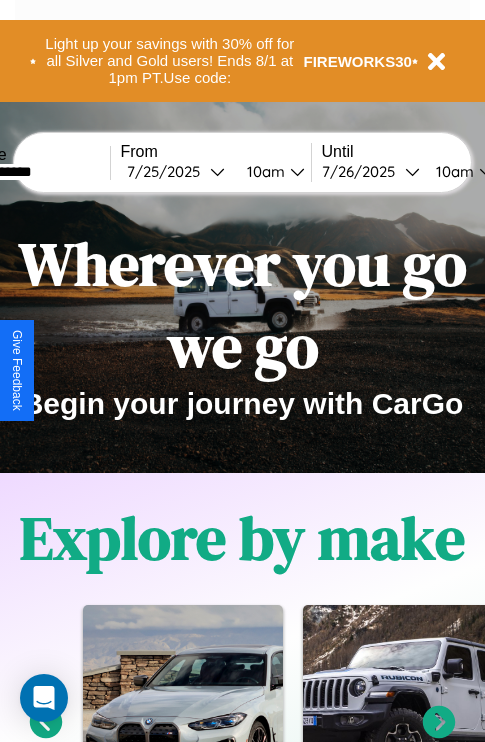 type on "**********" 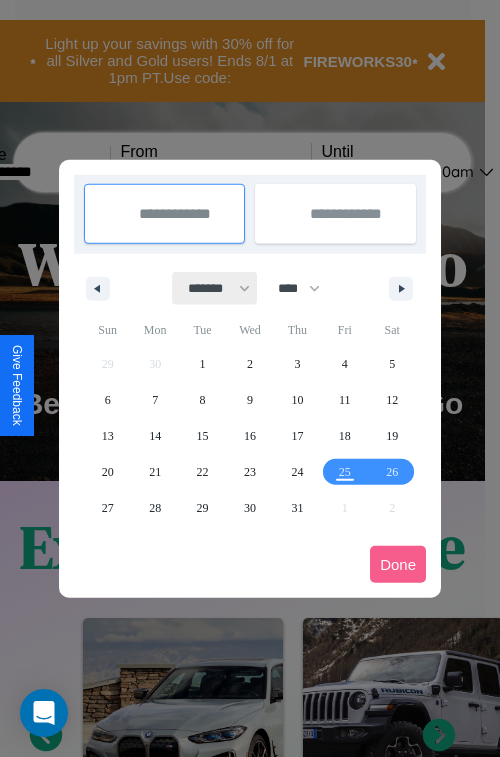 click on "******* ******** ***** ***** *** **** **** ****** ********* ******* ******** ********" at bounding box center [215, 288] 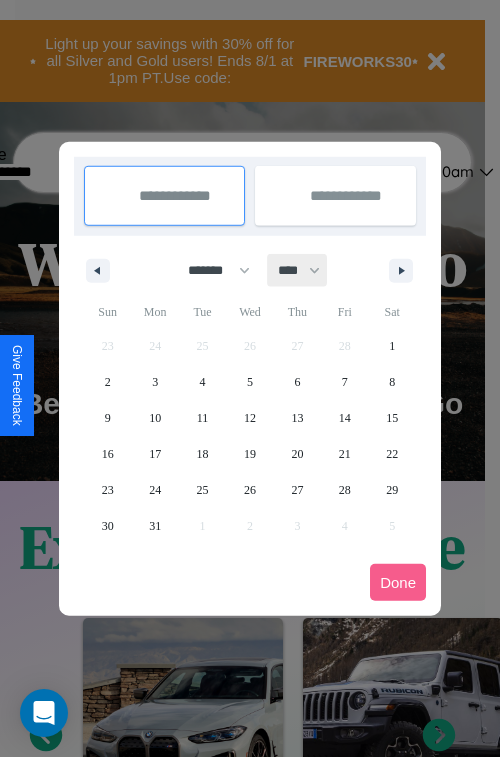 click on "**** **** **** **** **** **** **** **** **** **** **** **** **** **** **** **** **** **** **** **** **** **** **** **** **** **** **** **** **** **** **** **** **** **** **** **** **** **** **** **** **** **** **** **** **** **** **** **** **** **** **** **** **** **** **** **** **** **** **** **** **** **** **** **** **** **** **** **** **** **** **** **** **** **** **** **** **** **** **** **** **** **** **** **** **** **** **** **** **** **** **** **** **** **** **** **** **** **** **** **** **** **** **** **** **** **** **** **** **** **** **** **** **** **** **** **** **** **** **** **** ****" at bounding box center (298, 270) 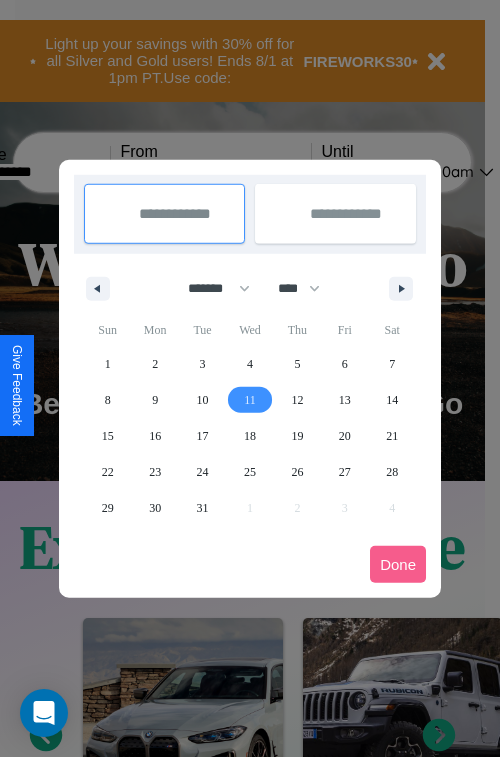 click on "11" at bounding box center (250, 400) 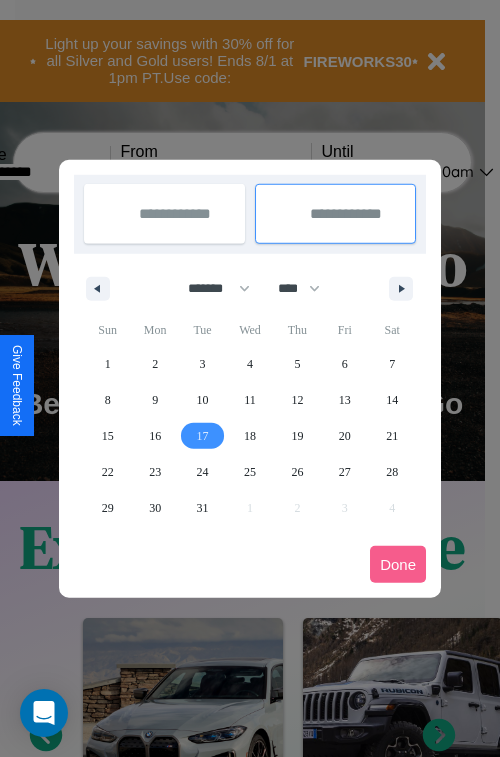 click on "17" at bounding box center (203, 436) 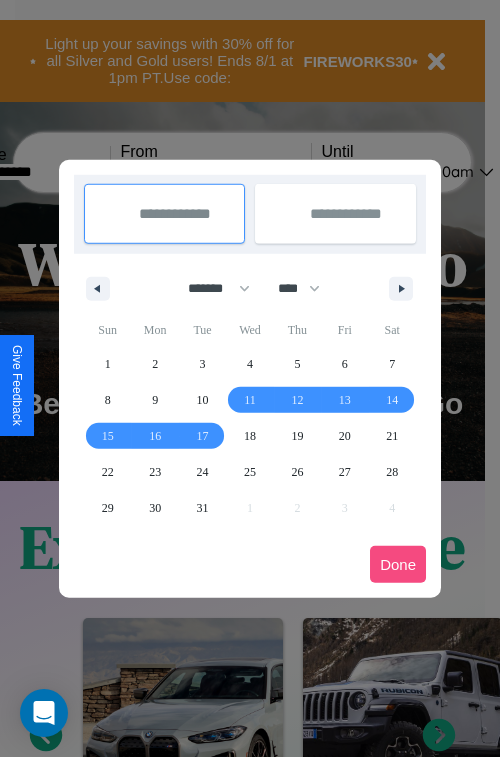 click on "Done" at bounding box center (398, 564) 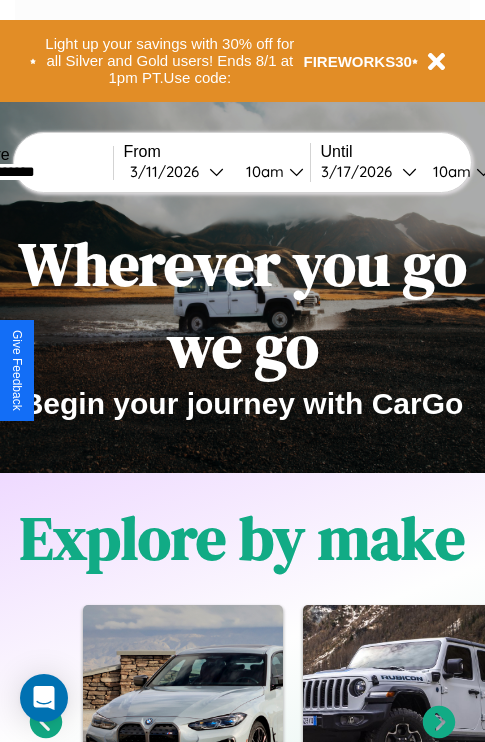 click on "10am" at bounding box center (262, 171) 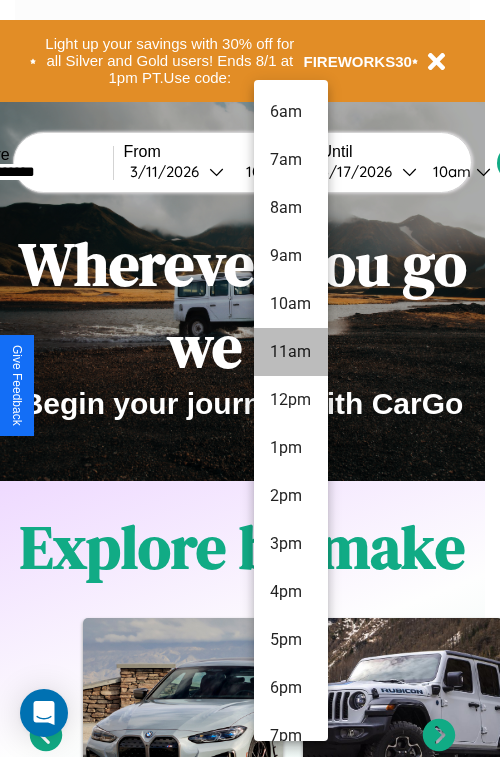 click on "11am" at bounding box center (291, 352) 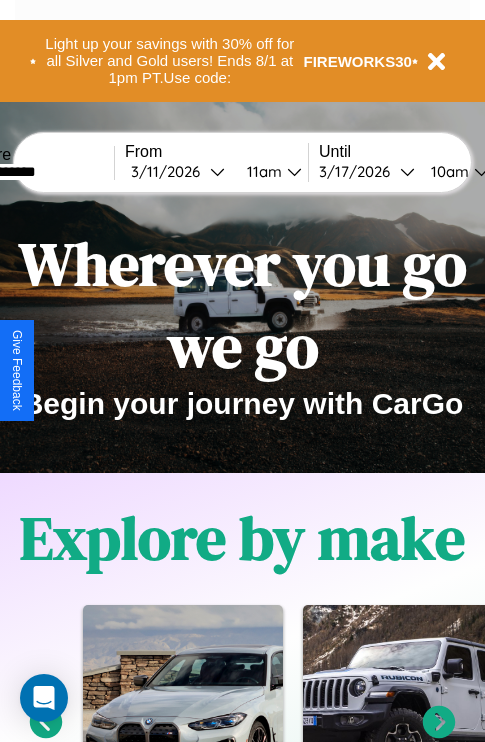 scroll, scrollTop: 0, scrollLeft: 70, axis: horizontal 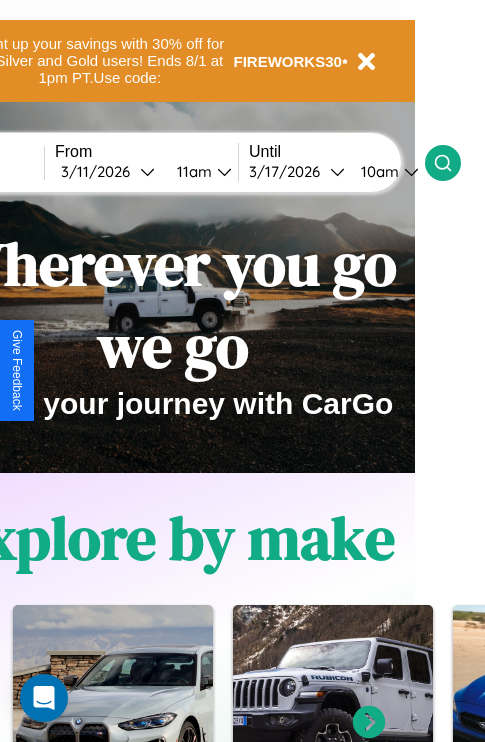 click 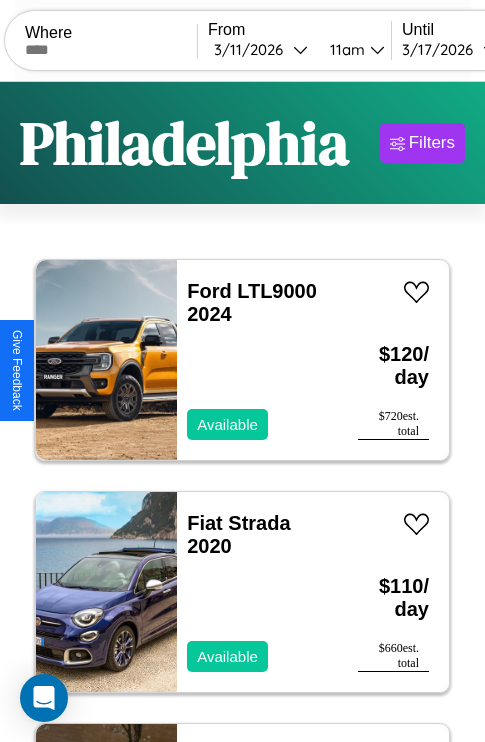 scroll, scrollTop: 95, scrollLeft: 0, axis: vertical 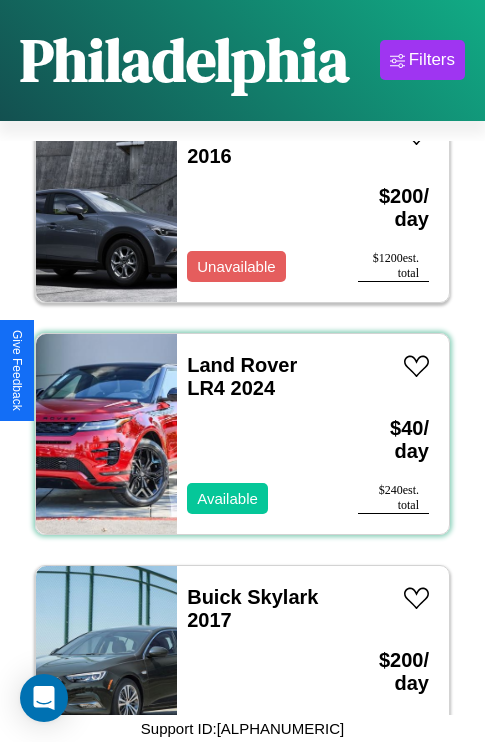 click on "Land Rover   LR4   2024 Available" at bounding box center (257, 434) 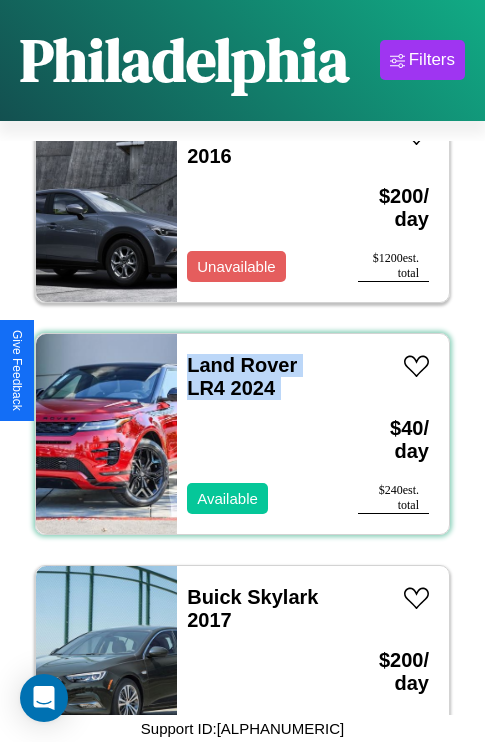 click on "Land Rover   LR4   2024 Available" at bounding box center [257, 434] 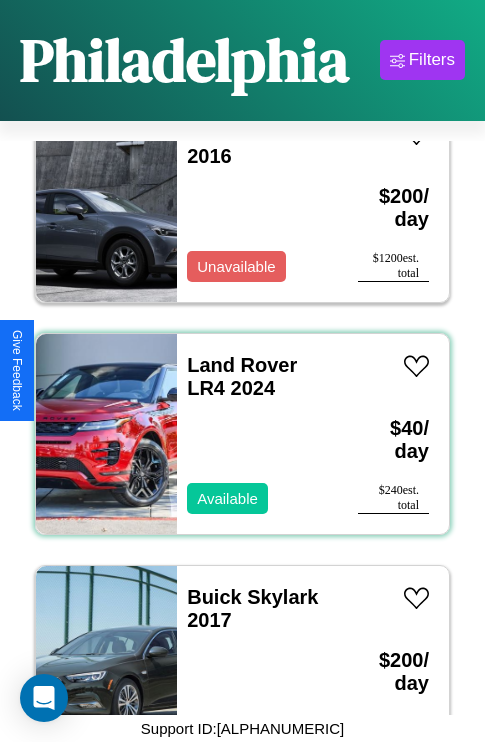 click on "Land Rover   LR4   2024 Available" at bounding box center (257, 434) 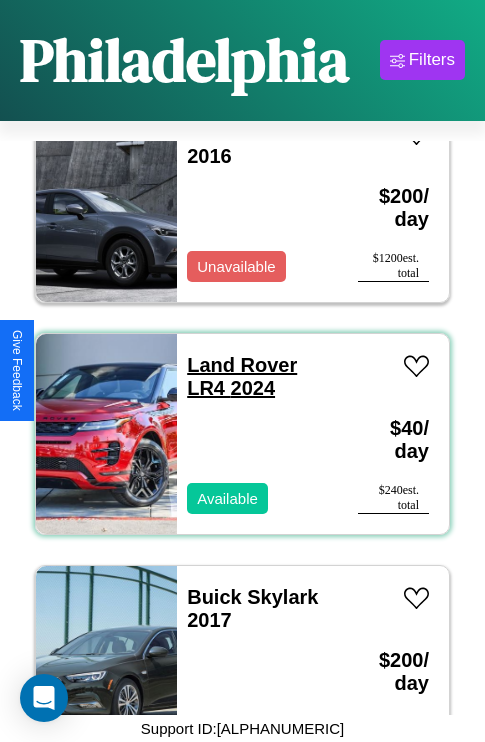 click on "Land Rover   LR4   2024" at bounding box center (242, 376) 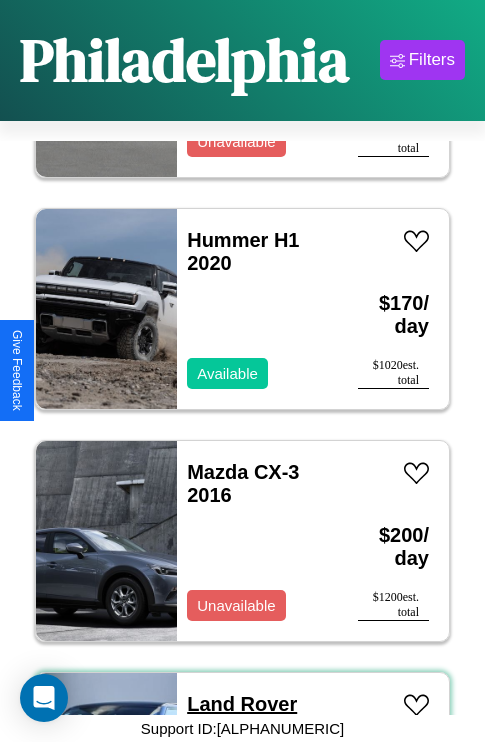 scroll, scrollTop: 1003, scrollLeft: 0, axis: vertical 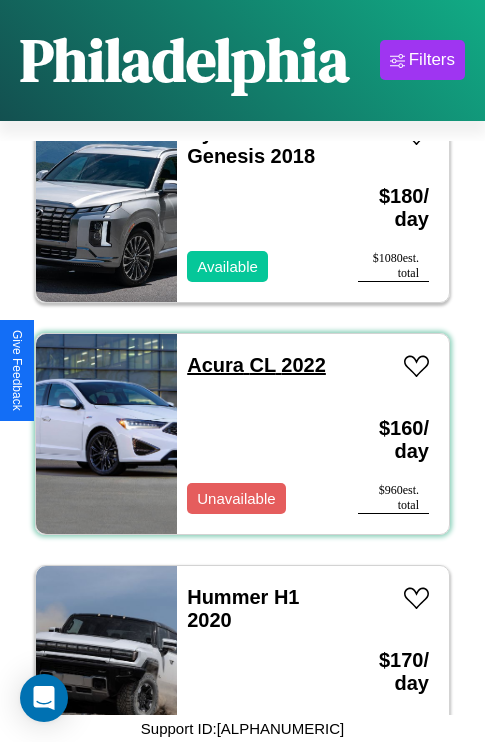 click on "Acura   CL   2022" at bounding box center [256, 365] 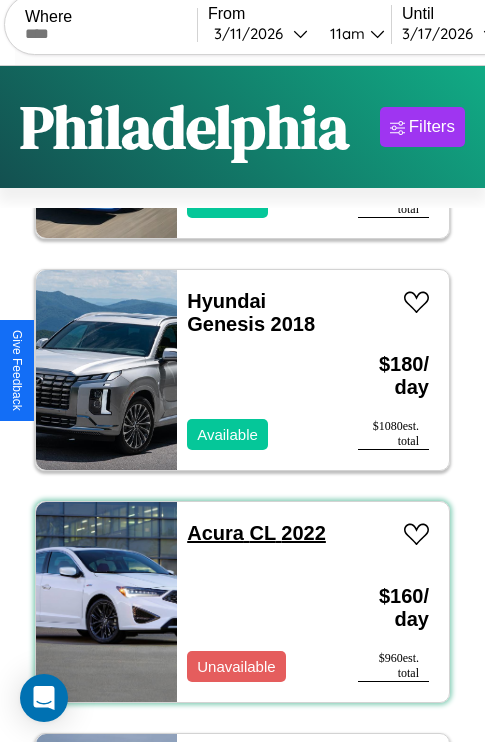 scroll, scrollTop: 0, scrollLeft: 0, axis: both 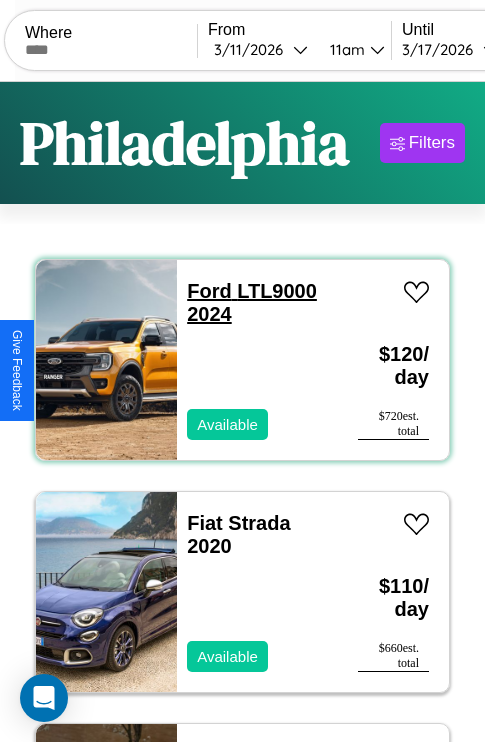 click on "Ford   LTL9000   2024" at bounding box center [252, 302] 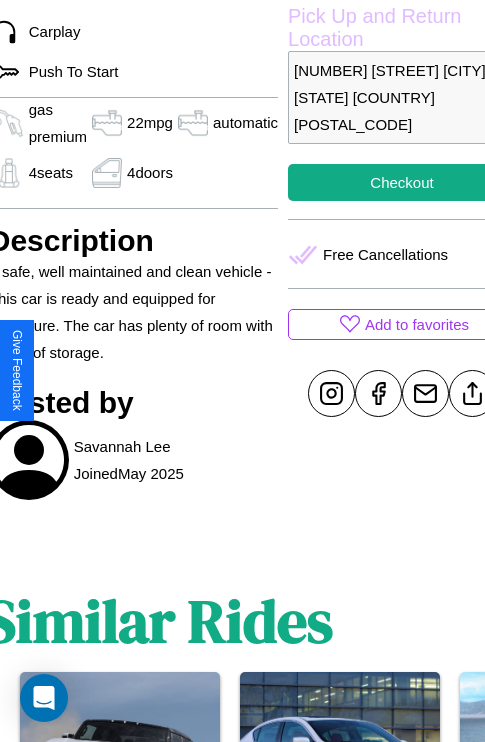 scroll, scrollTop: 696, scrollLeft: 87, axis: both 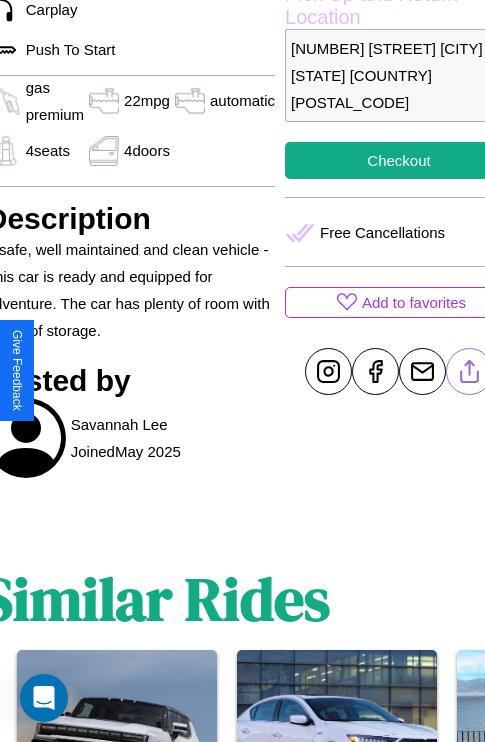 click 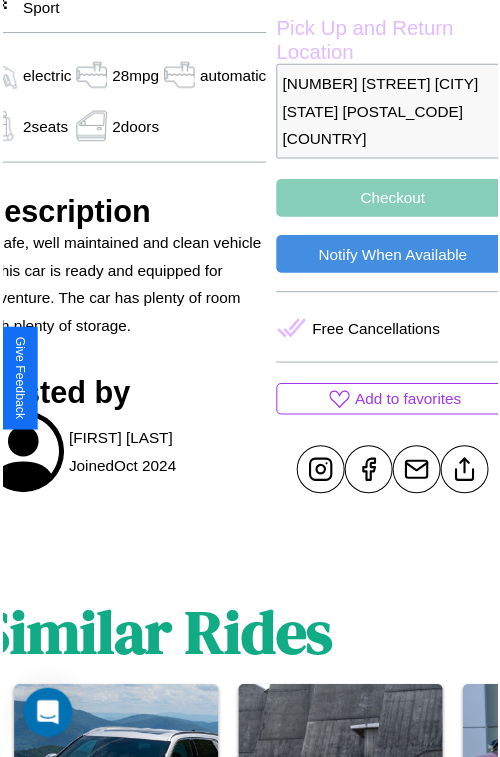 scroll, scrollTop: 683, scrollLeft: 96, axis: both 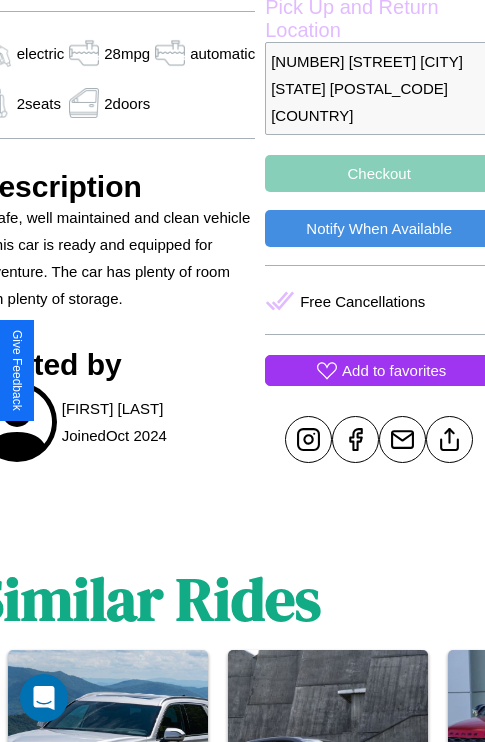 click on "Add to favorites" at bounding box center [394, 370] 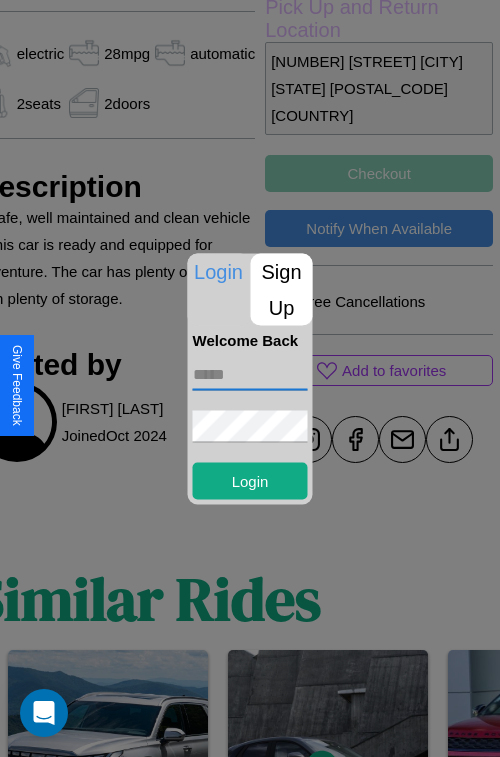 click at bounding box center (250, 374) 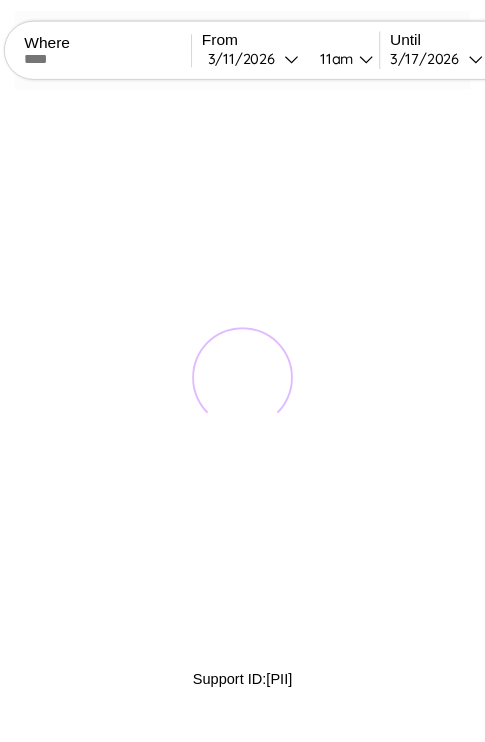scroll, scrollTop: 0, scrollLeft: 0, axis: both 